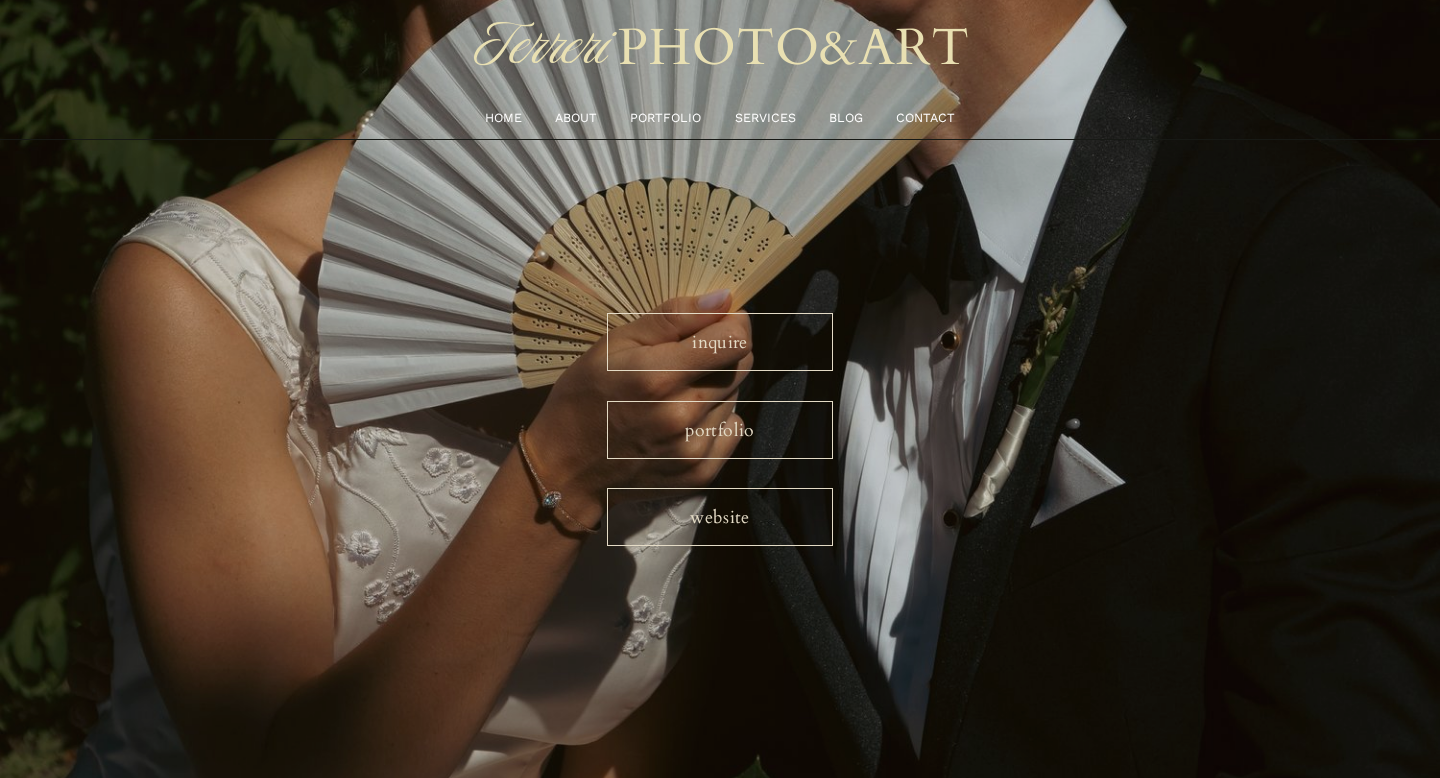 scroll, scrollTop: 0, scrollLeft: 0, axis: both 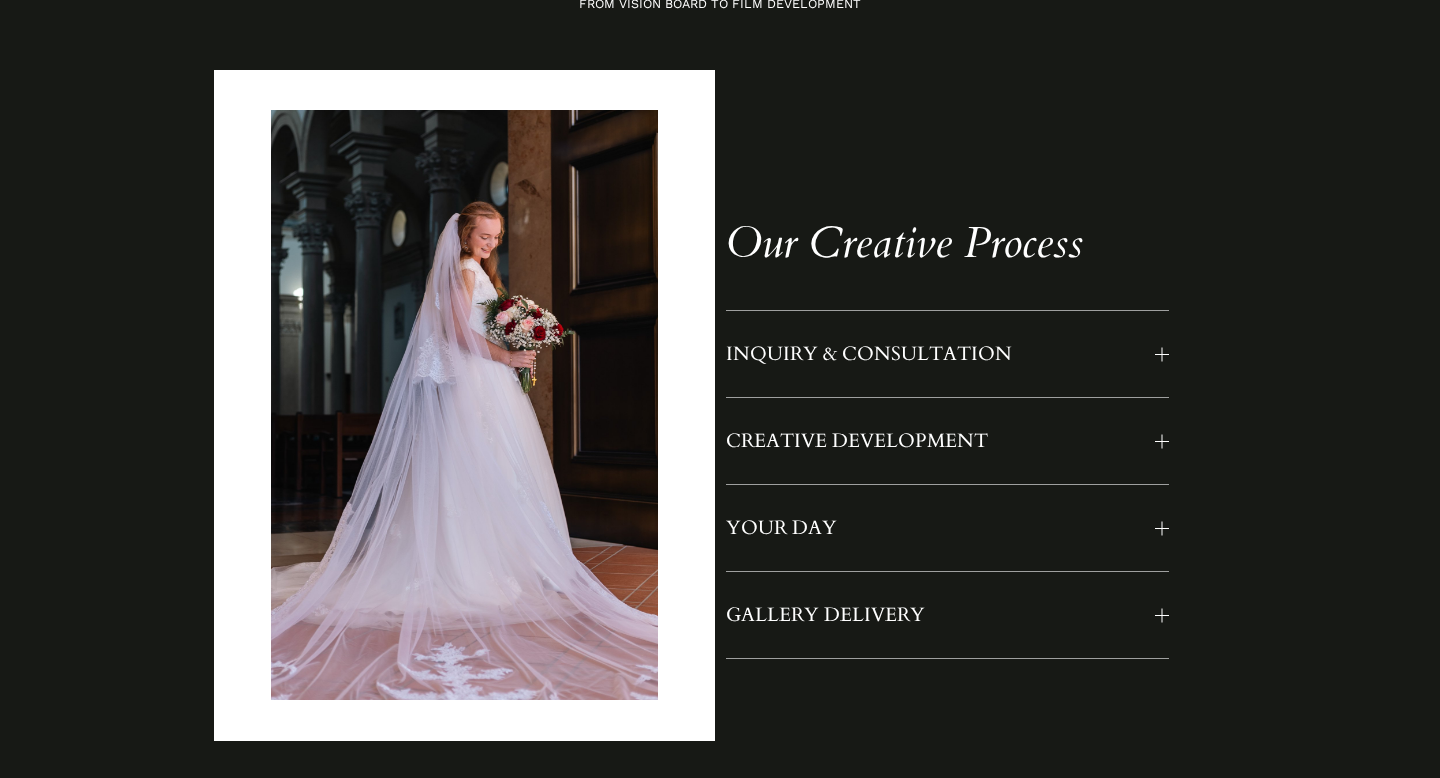 click on "INQUIRY & CONSULTATION" at bounding box center (941, 354) 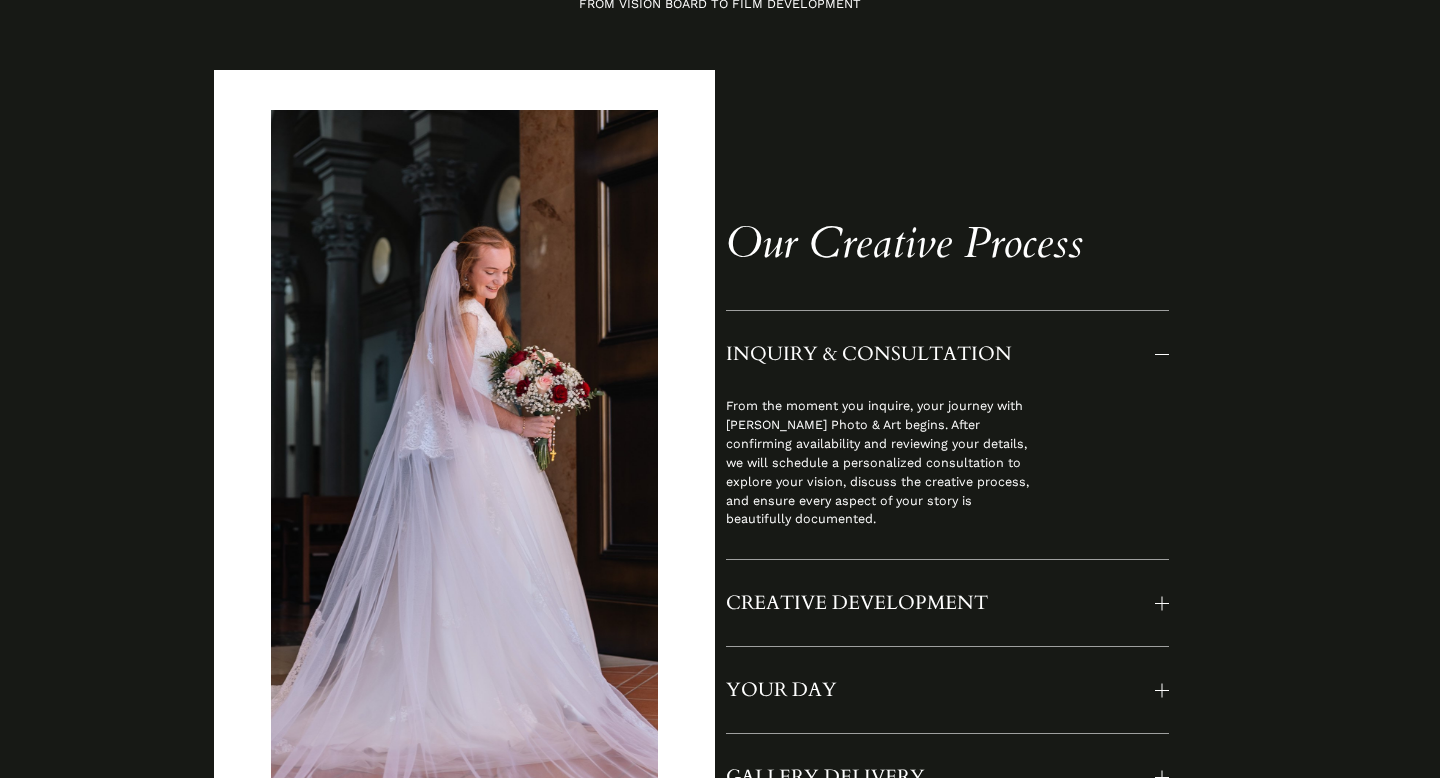 click on "CREATIVE DEVELOPMENT" at bounding box center (941, 603) 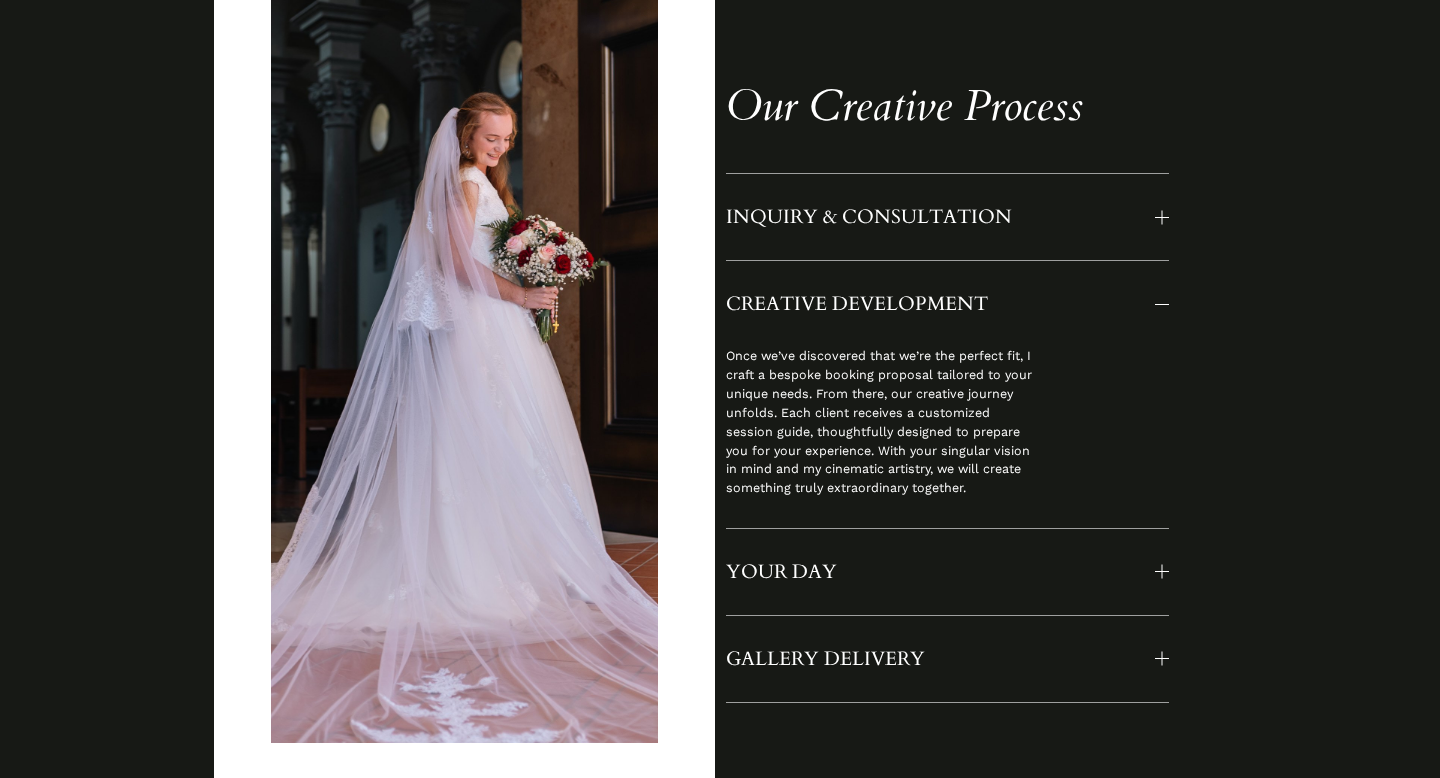 scroll, scrollTop: 1691, scrollLeft: 0, axis: vertical 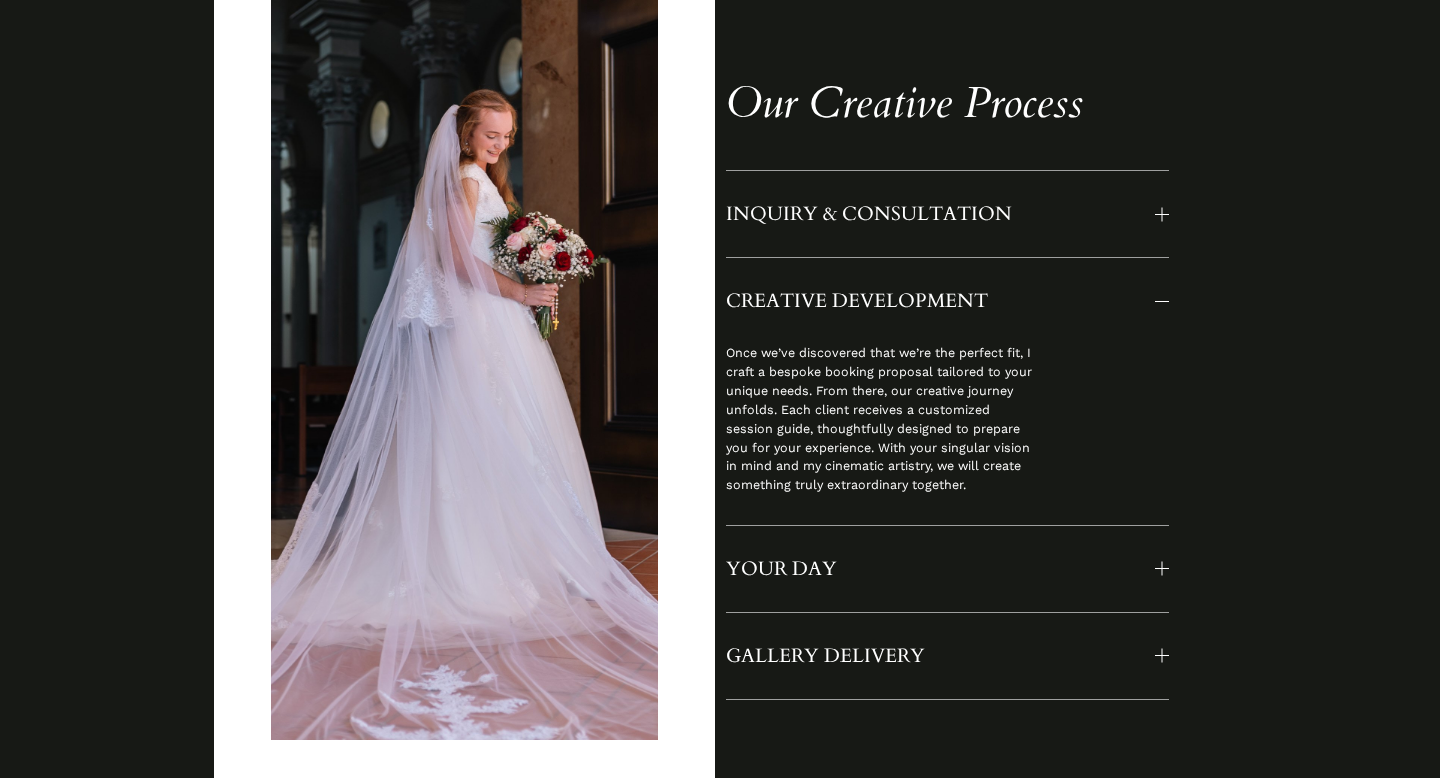 click on "YOUR DAY" at bounding box center (941, 569) 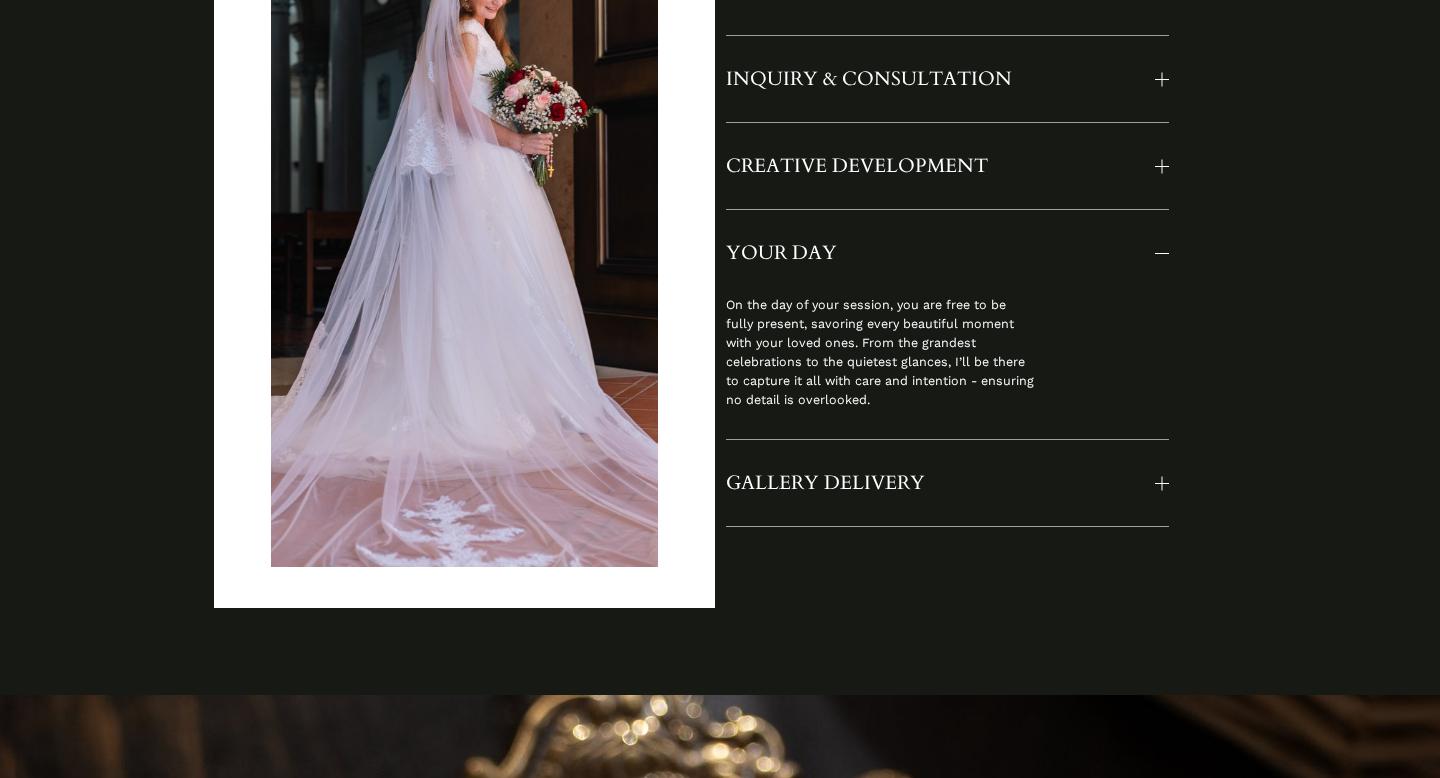 scroll, scrollTop: 1852, scrollLeft: 0, axis: vertical 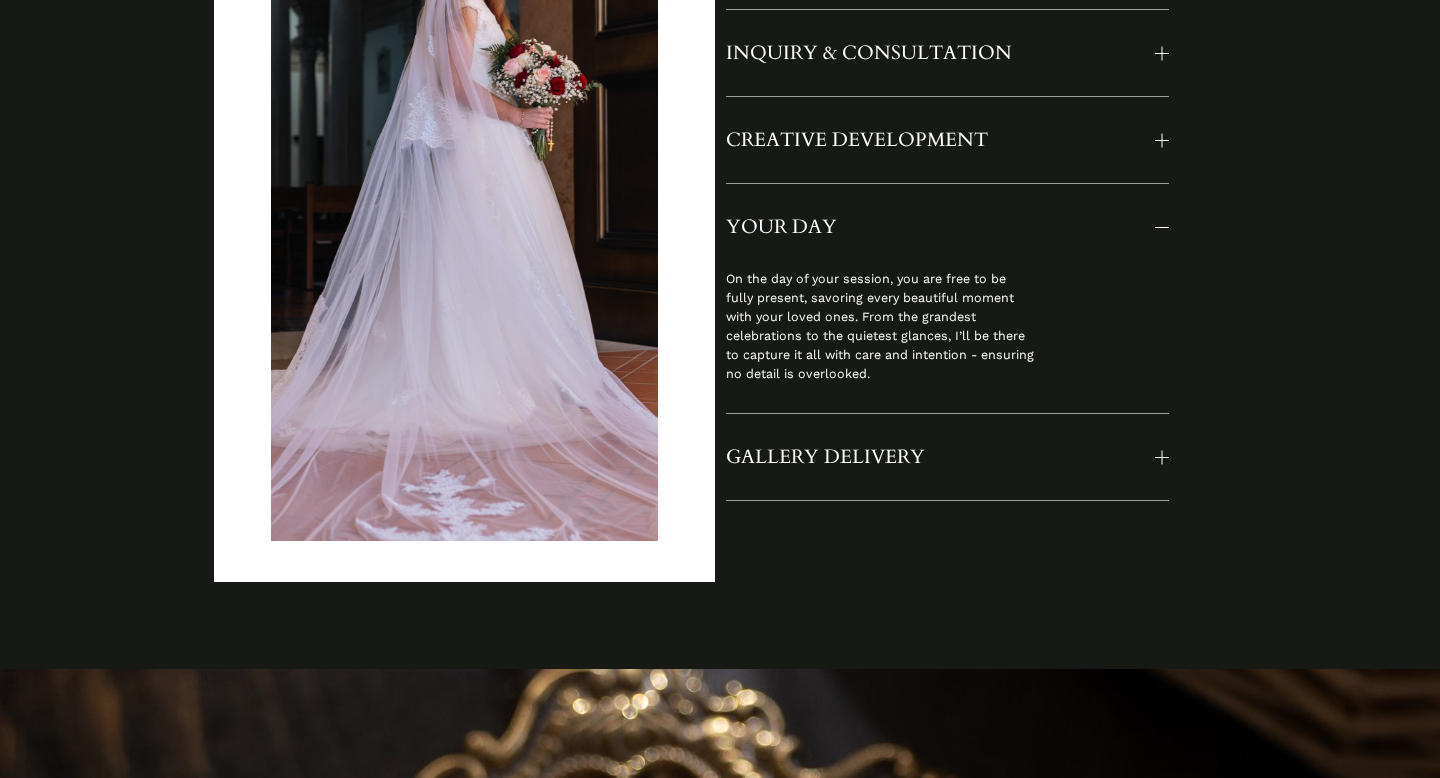 click on "GALLERY DELIVERY" at bounding box center [941, 457] 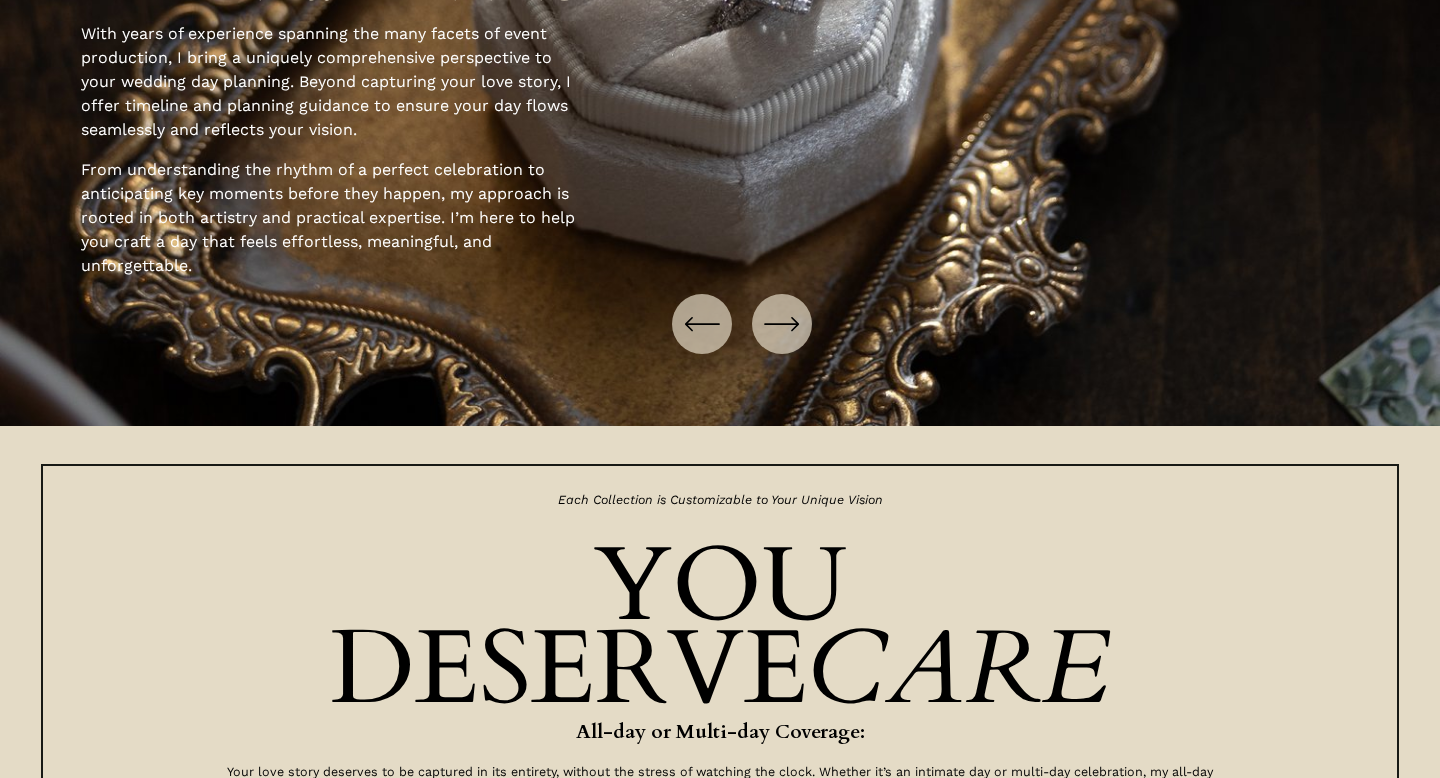 scroll, scrollTop: 3037, scrollLeft: 0, axis: vertical 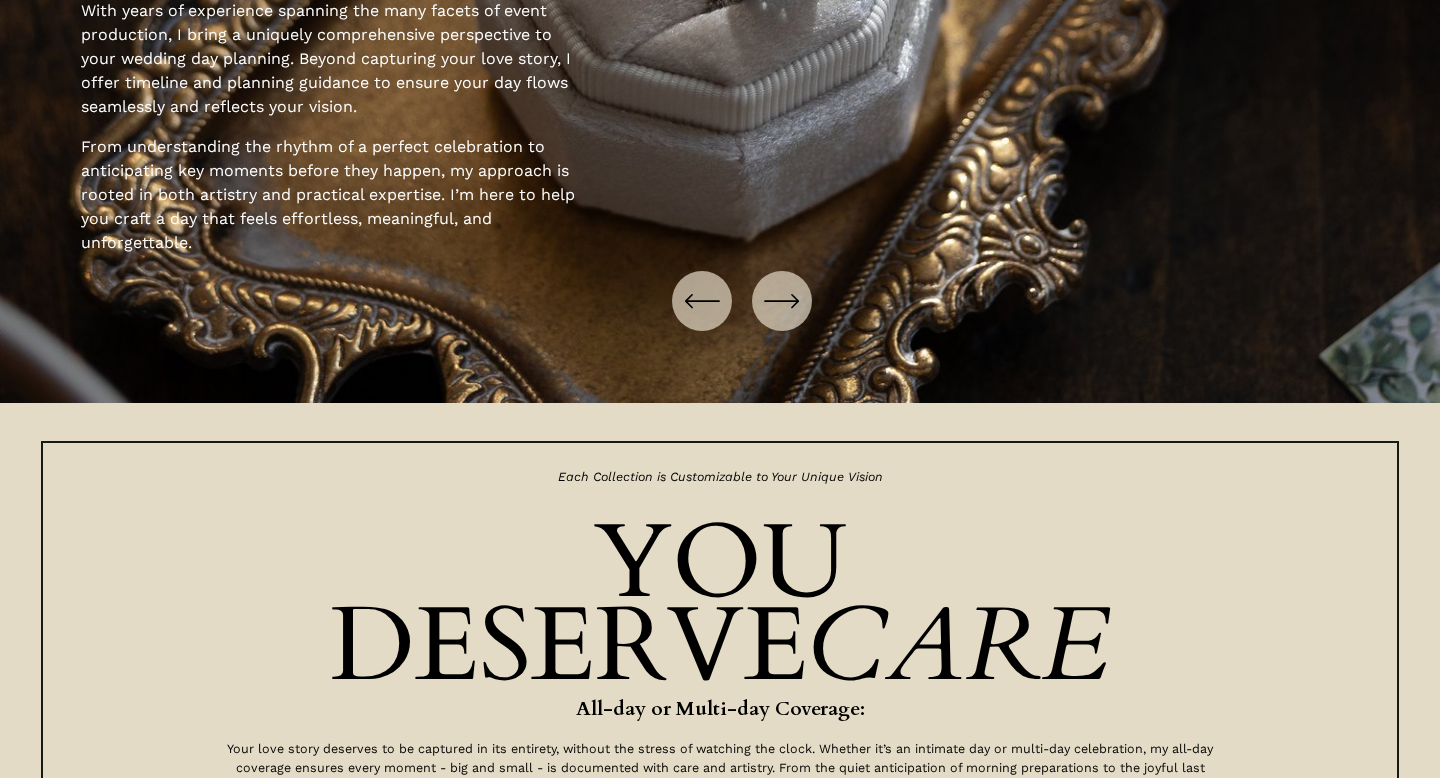 click 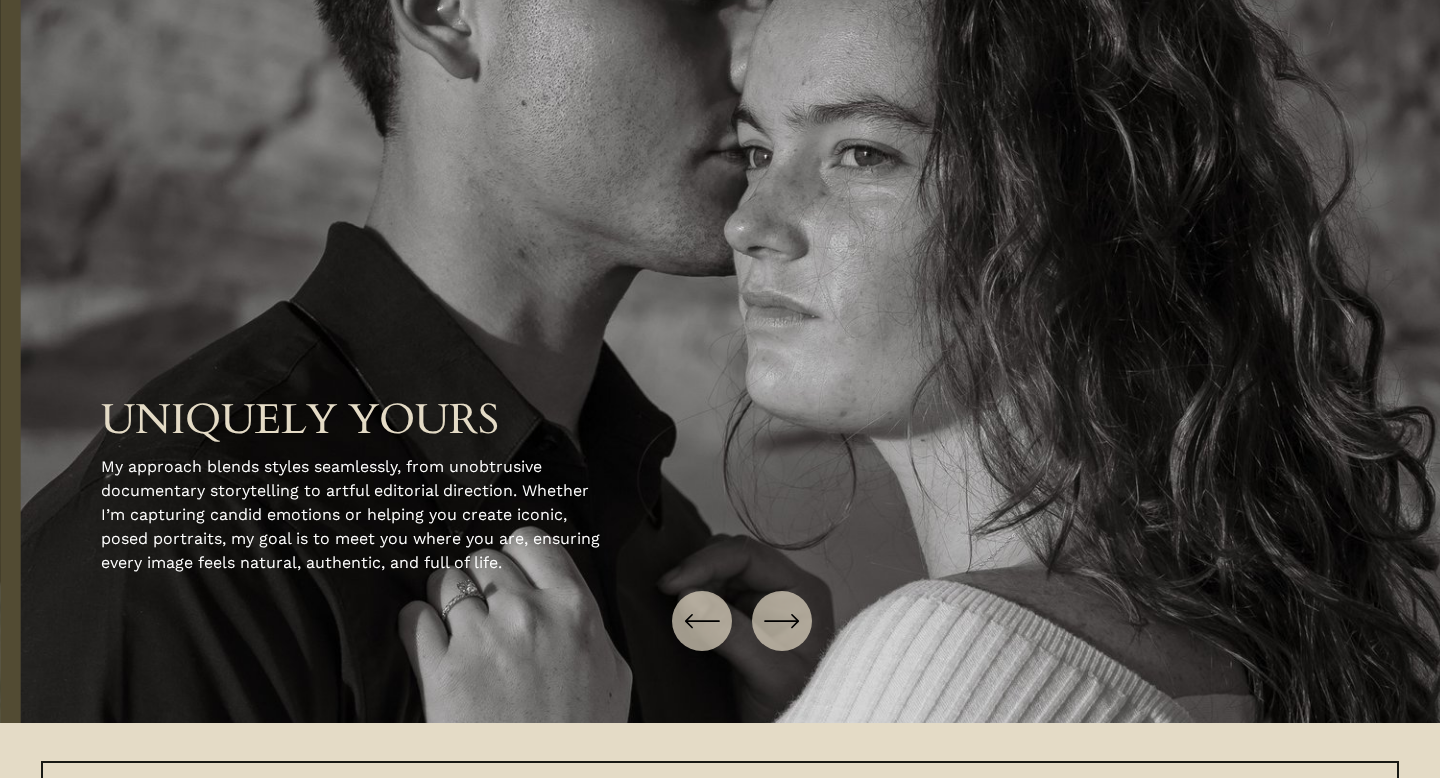 scroll, scrollTop: 2715, scrollLeft: 0, axis: vertical 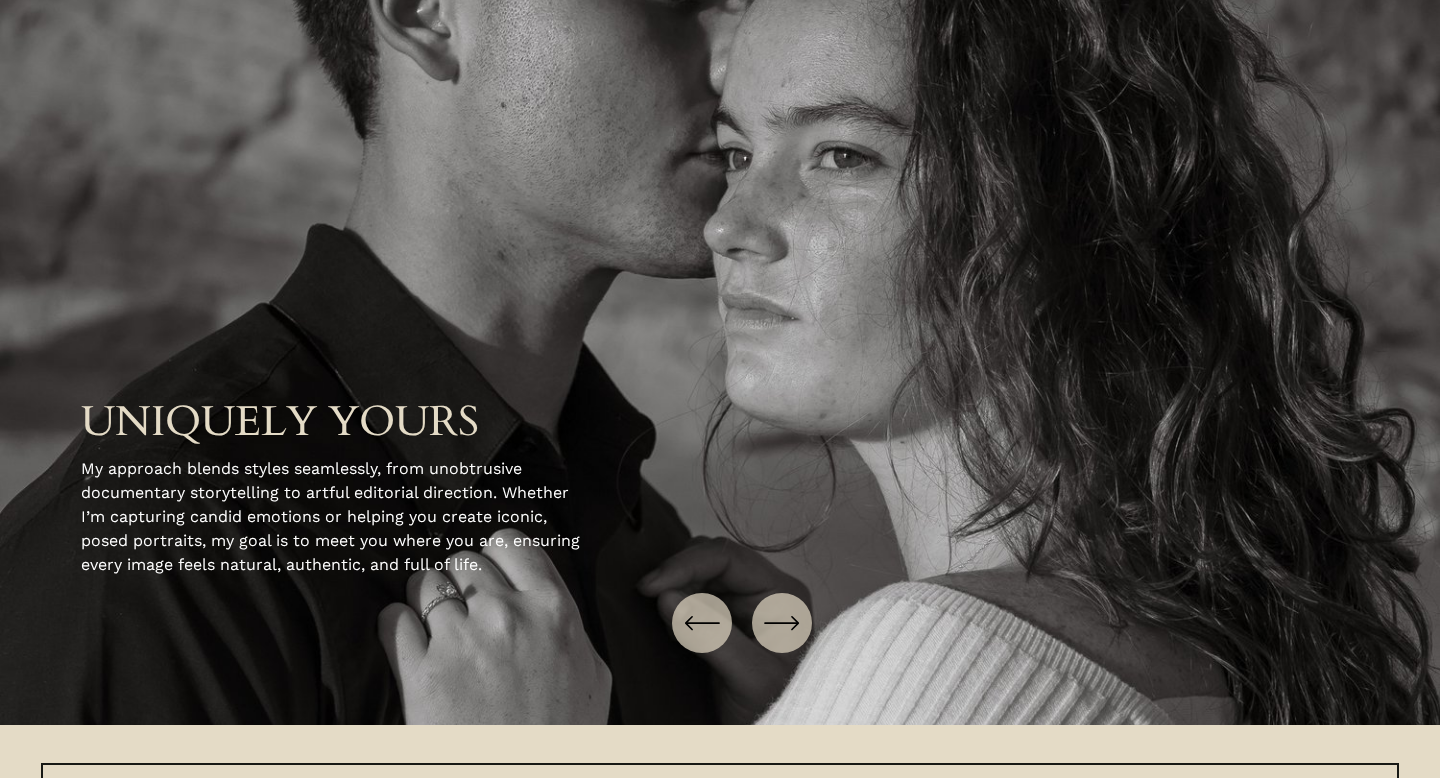 click 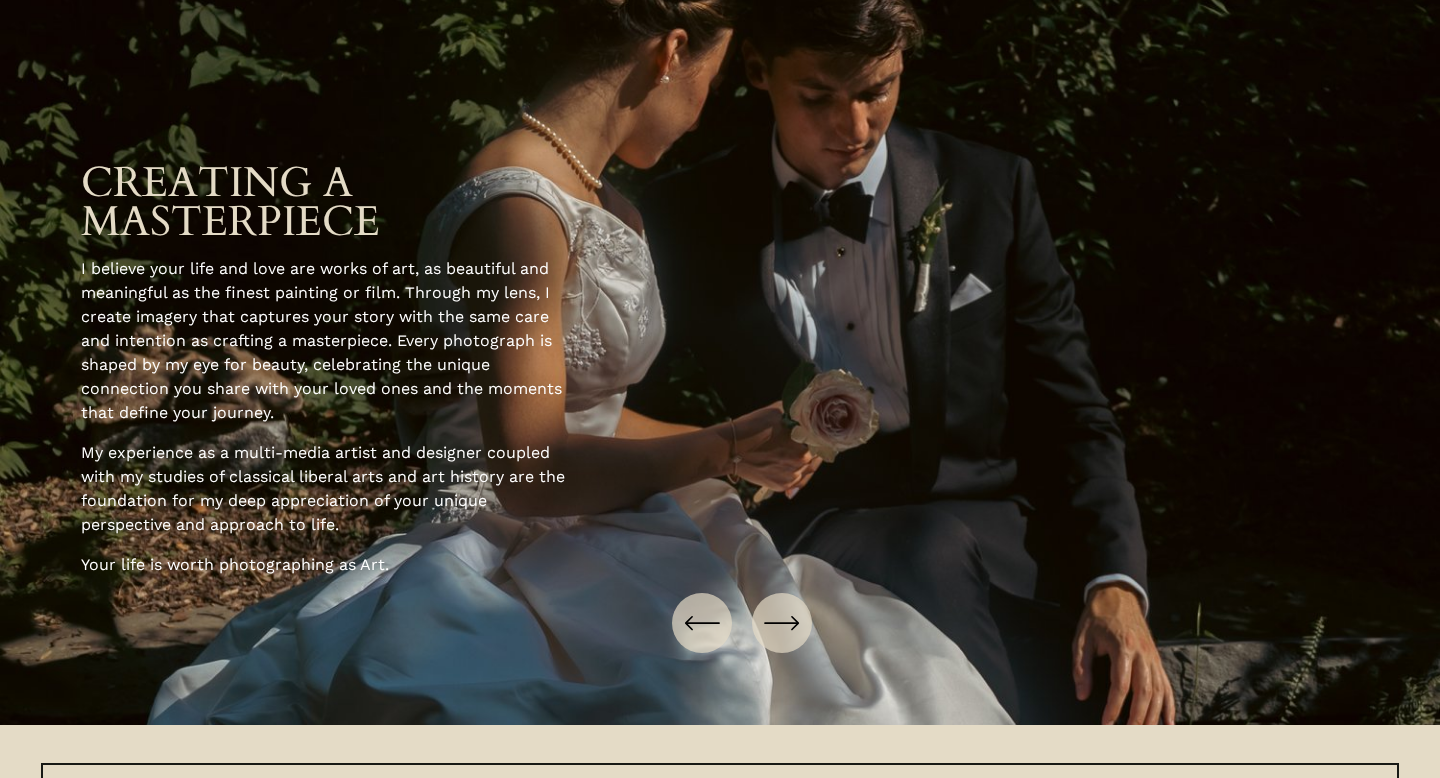 click 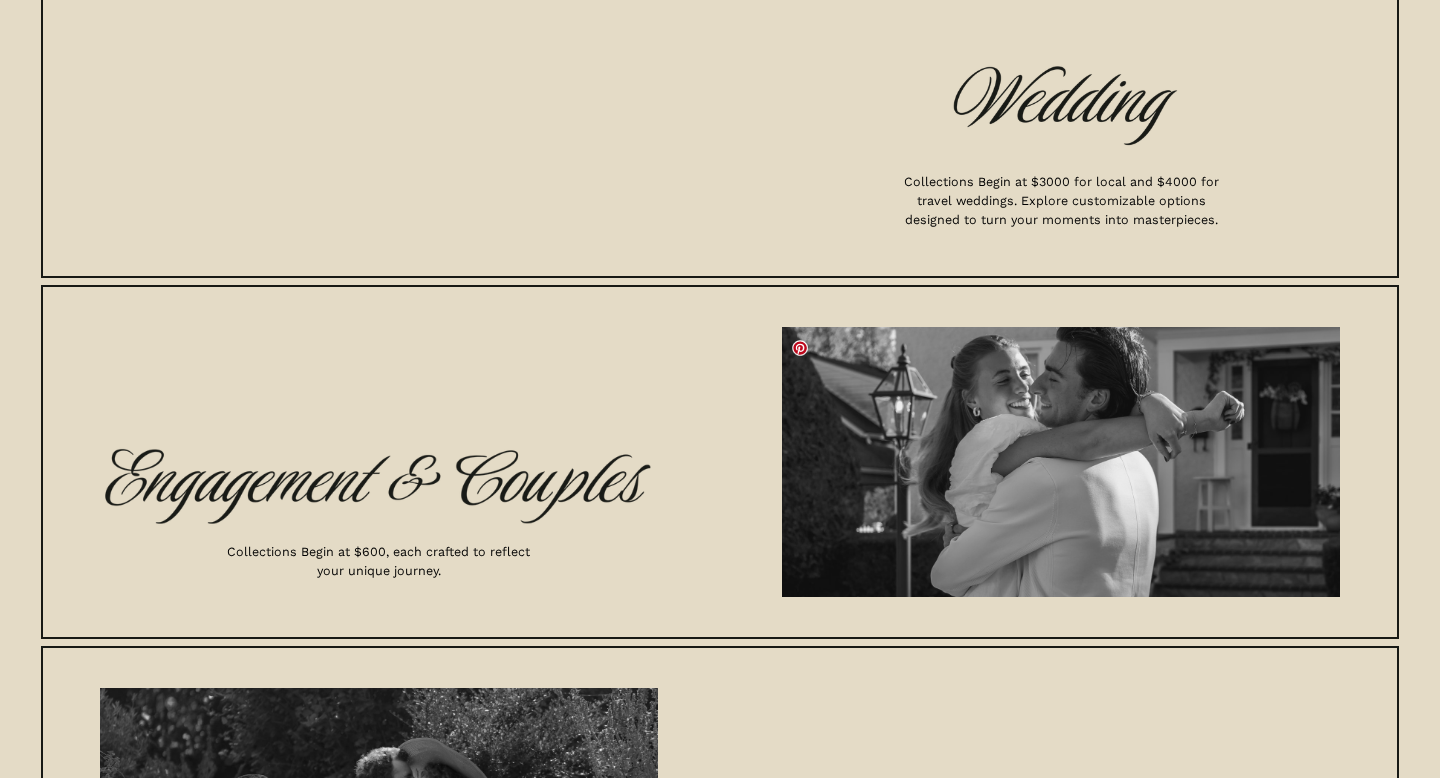 scroll, scrollTop: 5212, scrollLeft: 0, axis: vertical 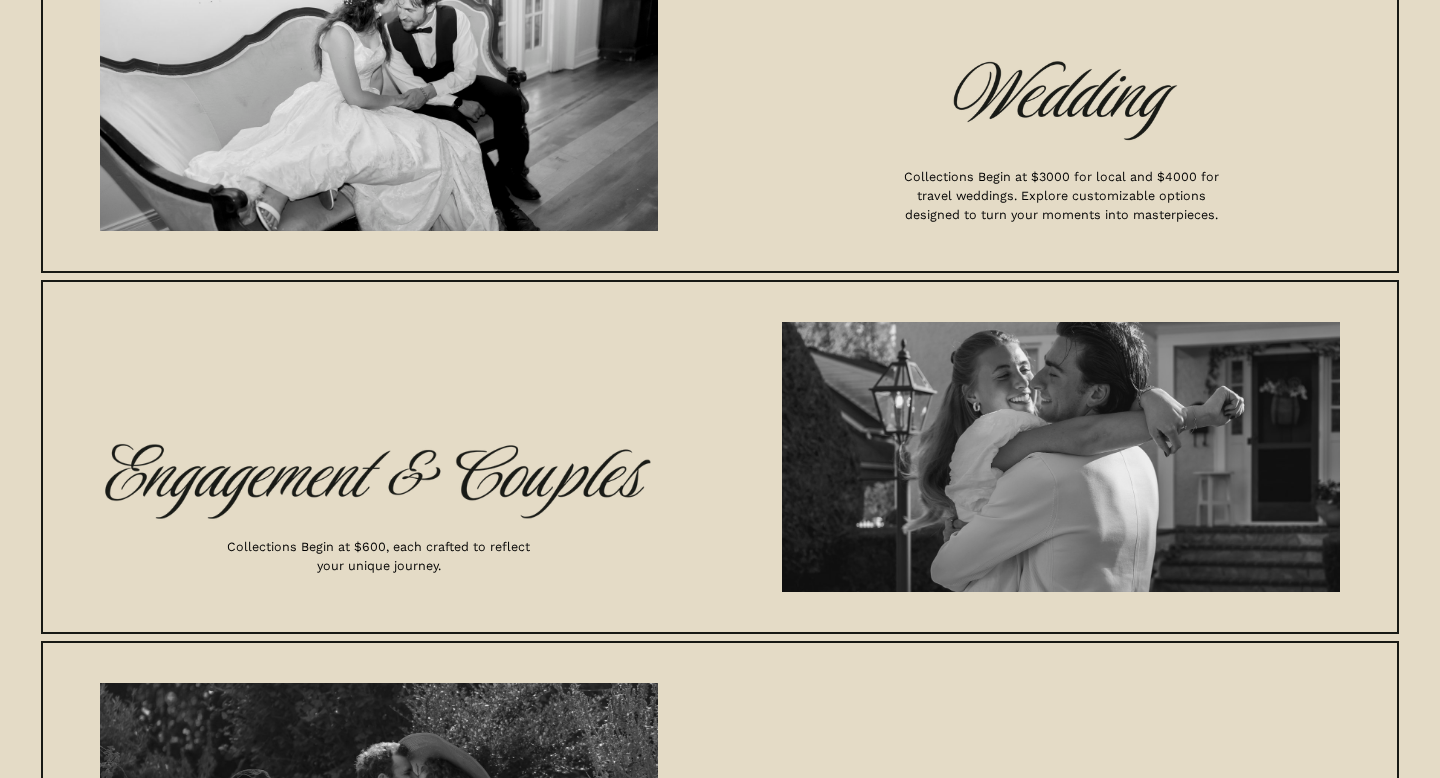 click at bounding box center [379, 96] 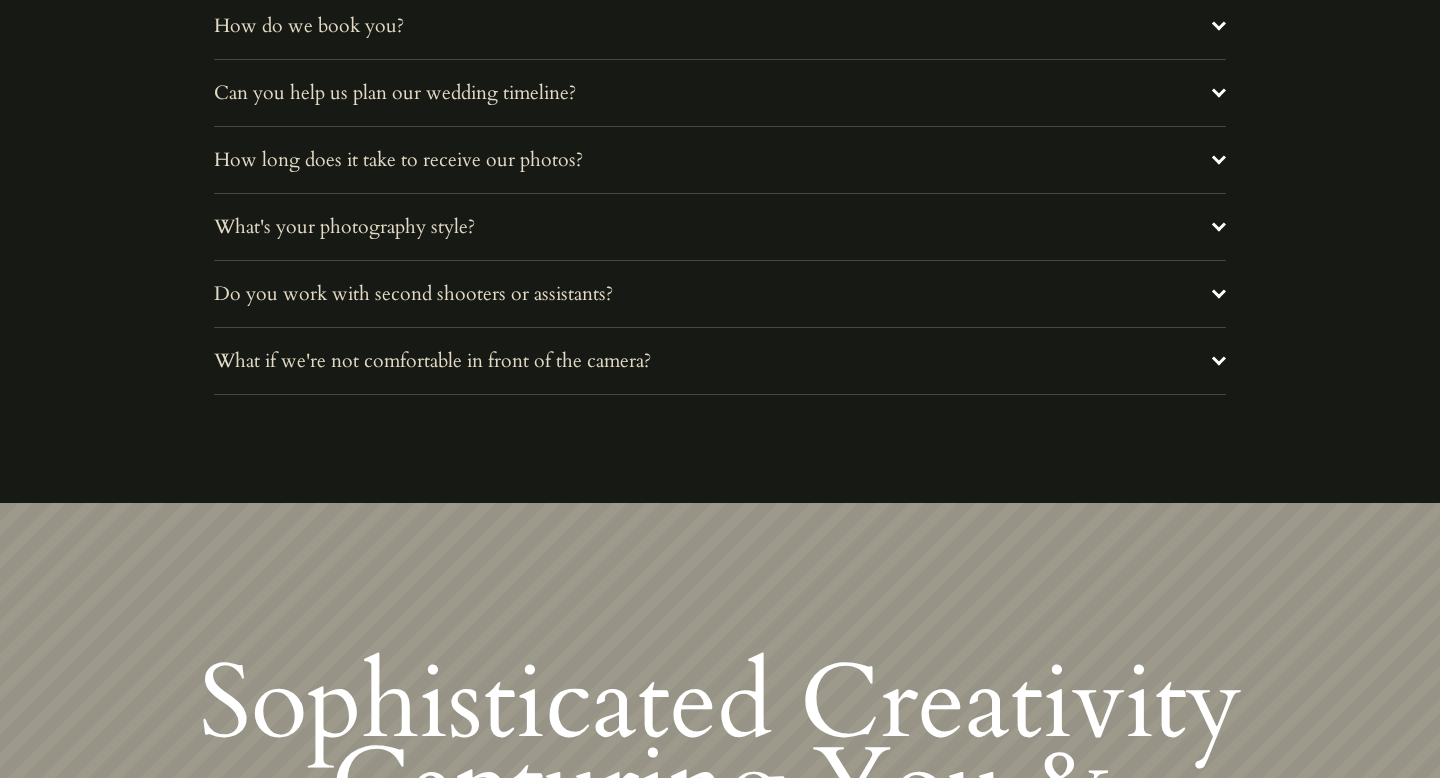scroll, scrollTop: 7580, scrollLeft: 0, axis: vertical 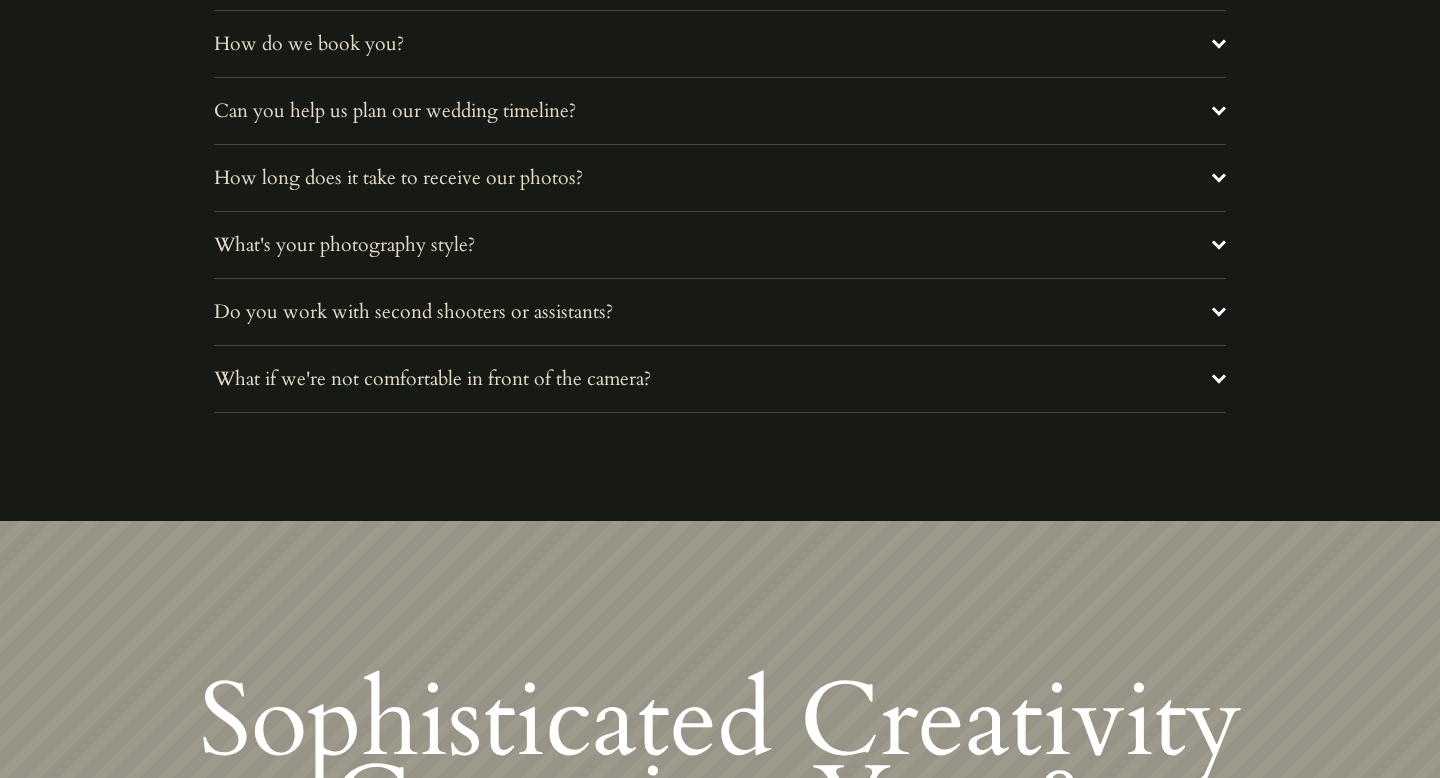 click on "Do you work with second shooters or assistants?" at bounding box center [720, 312] 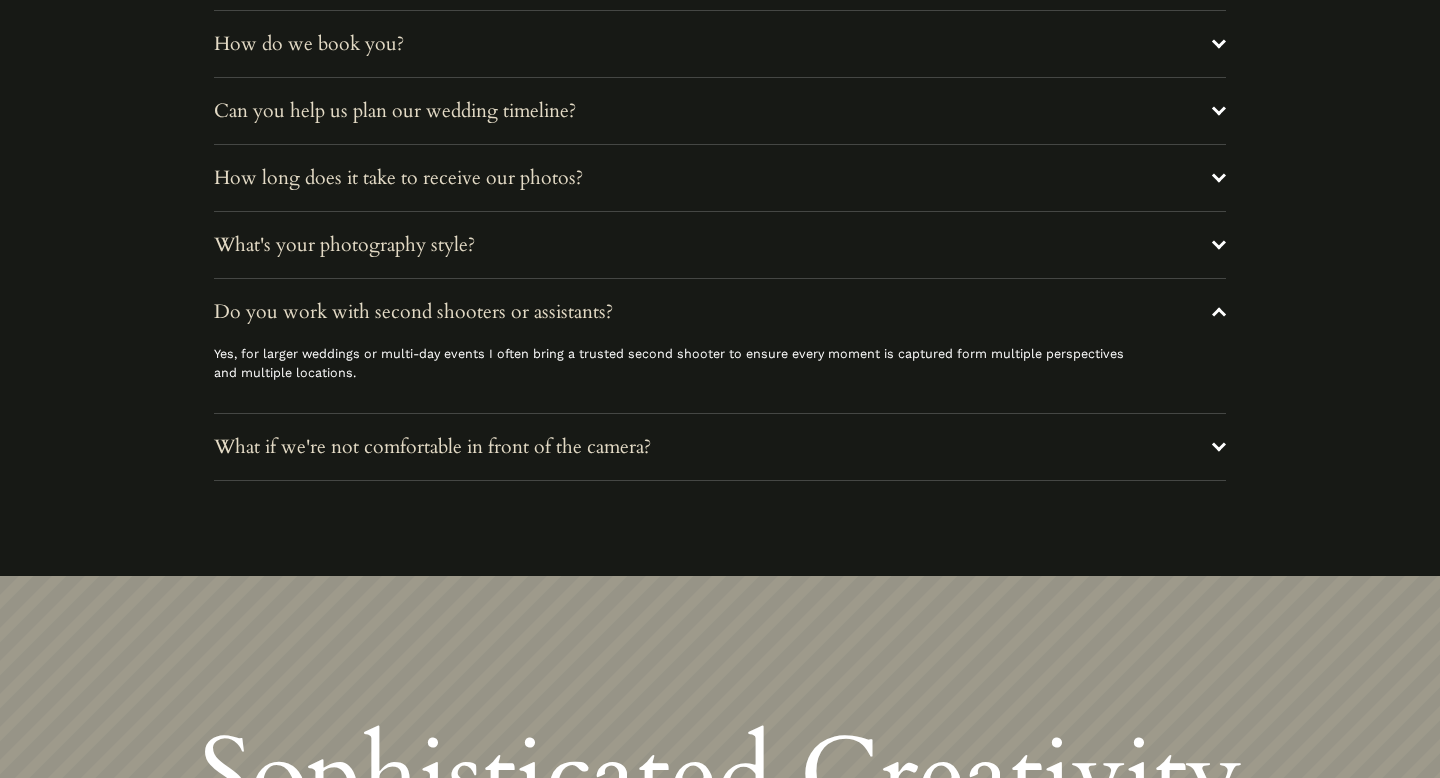 click on "What if we're not comfortable in front of the camera?" at bounding box center [720, 447] 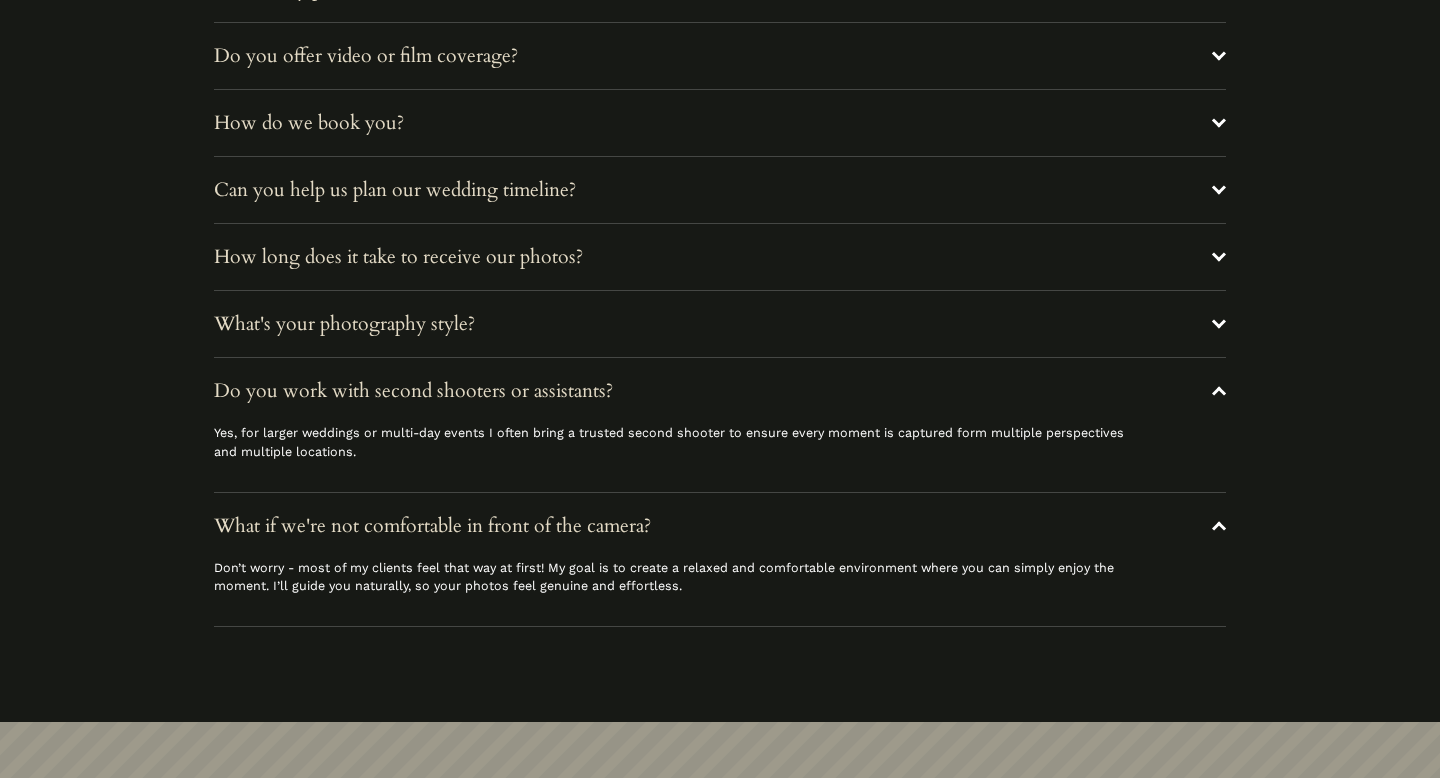 scroll, scrollTop: 7502, scrollLeft: 0, axis: vertical 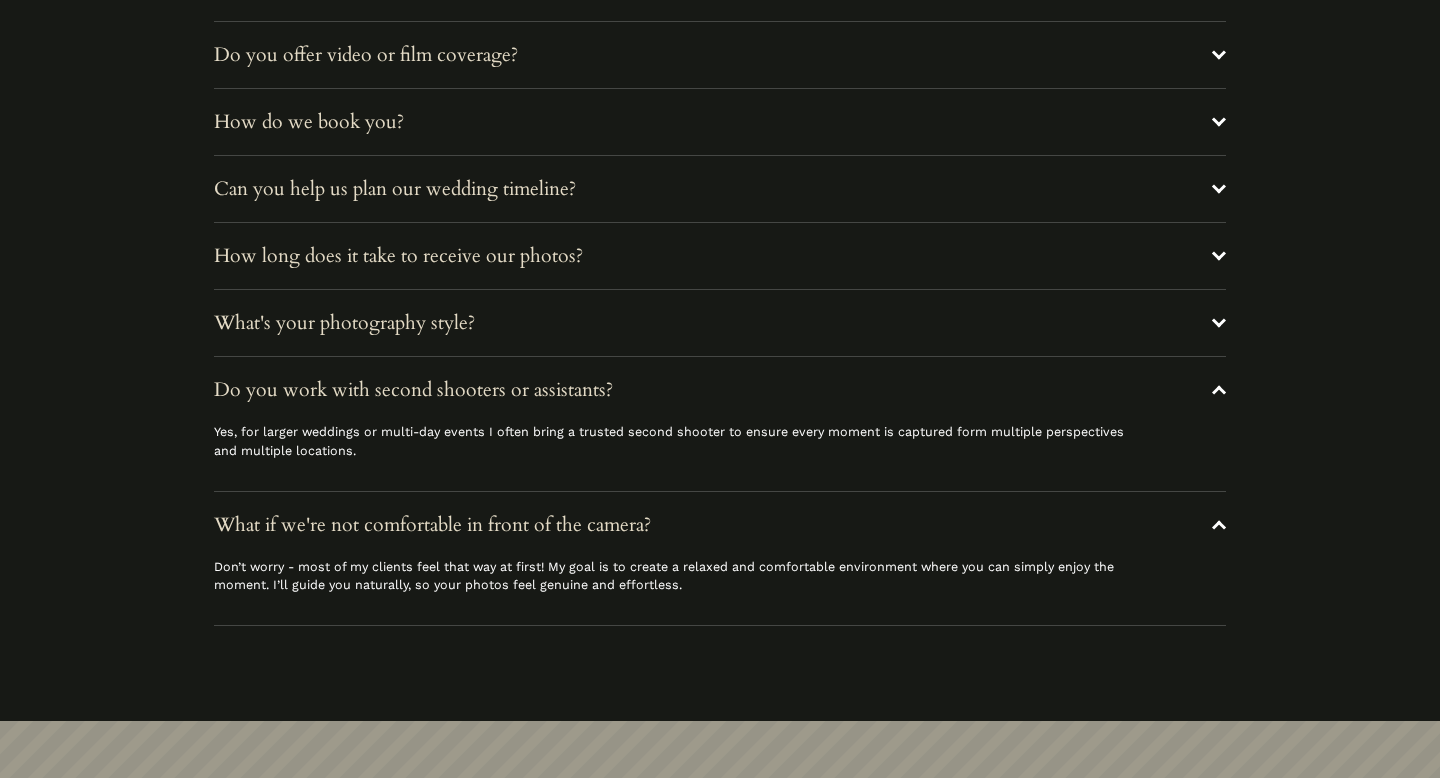 click on "Do you offer video or film coverage?" at bounding box center [720, 55] 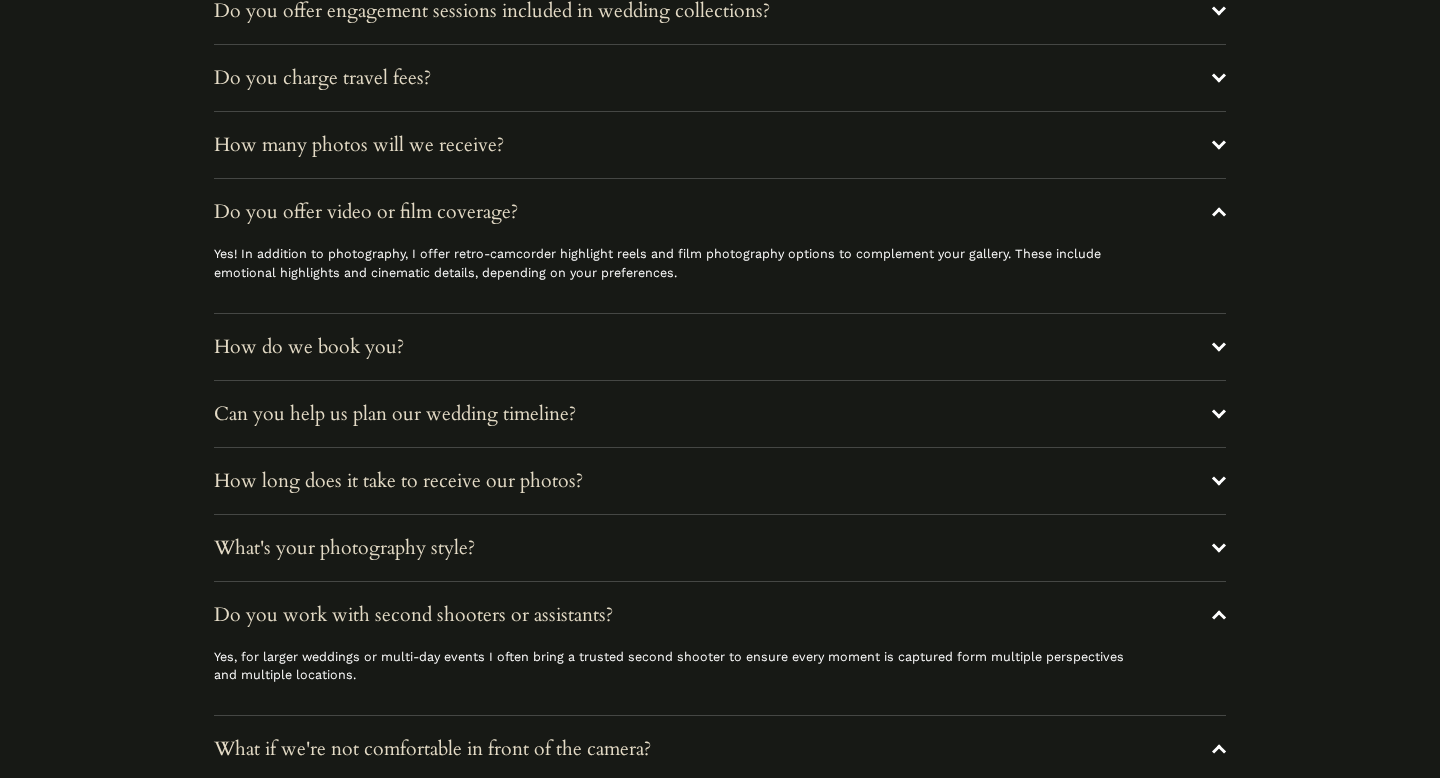 scroll, scrollTop: 7343, scrollLeft: 0, axis: vertical 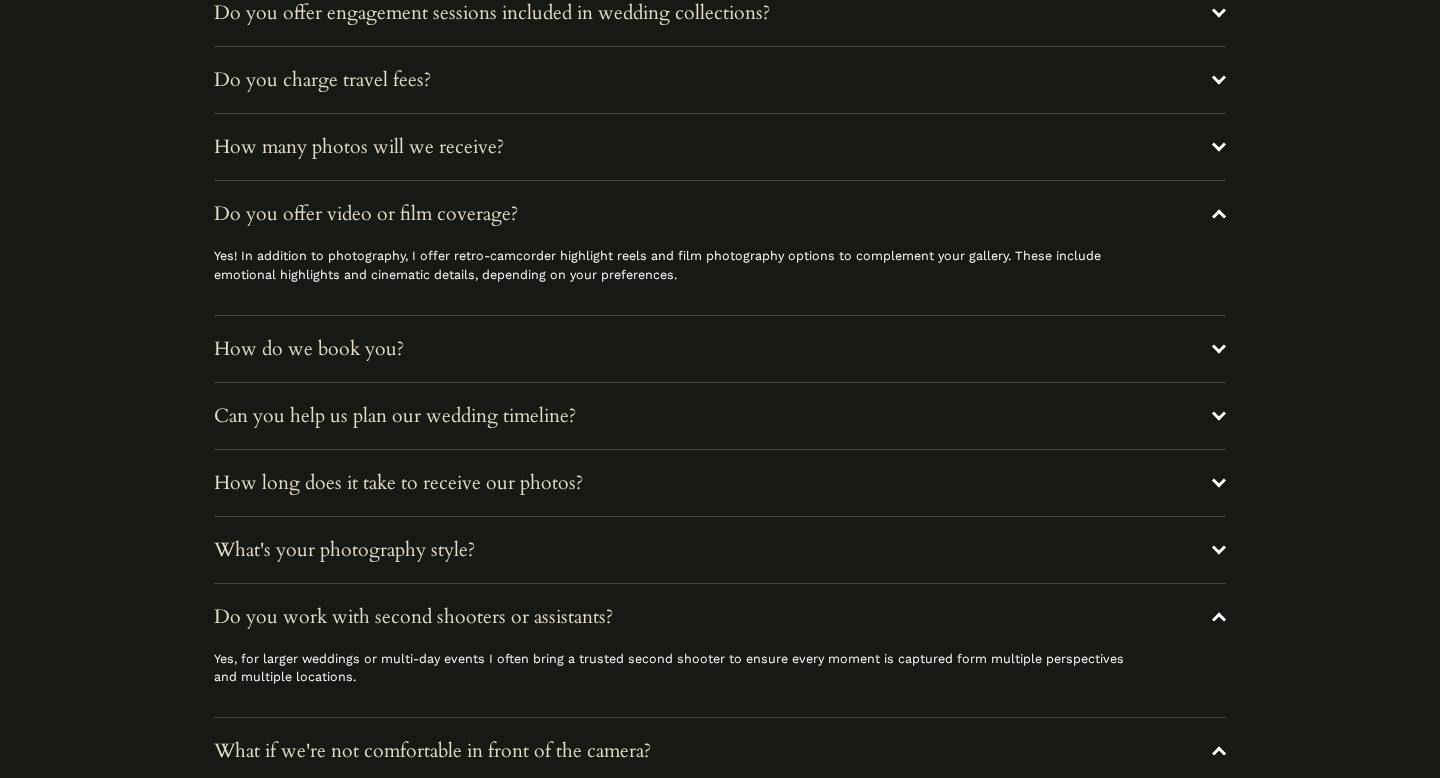 click on "Do you charge travel fees?" at bounding box center [720, 80] 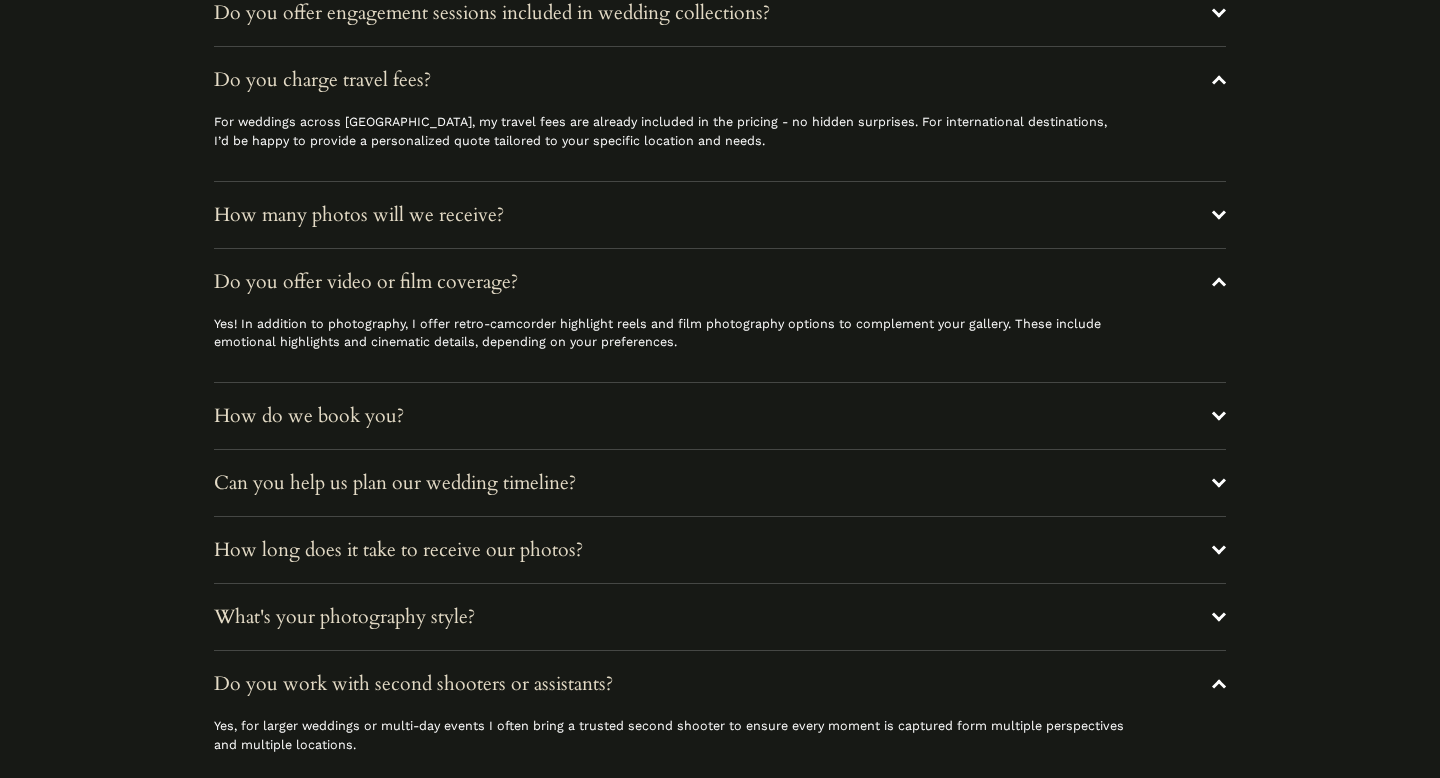 click on "Do you offer engagement sessions included in wedding collections?" at bounding box center [720, 13] 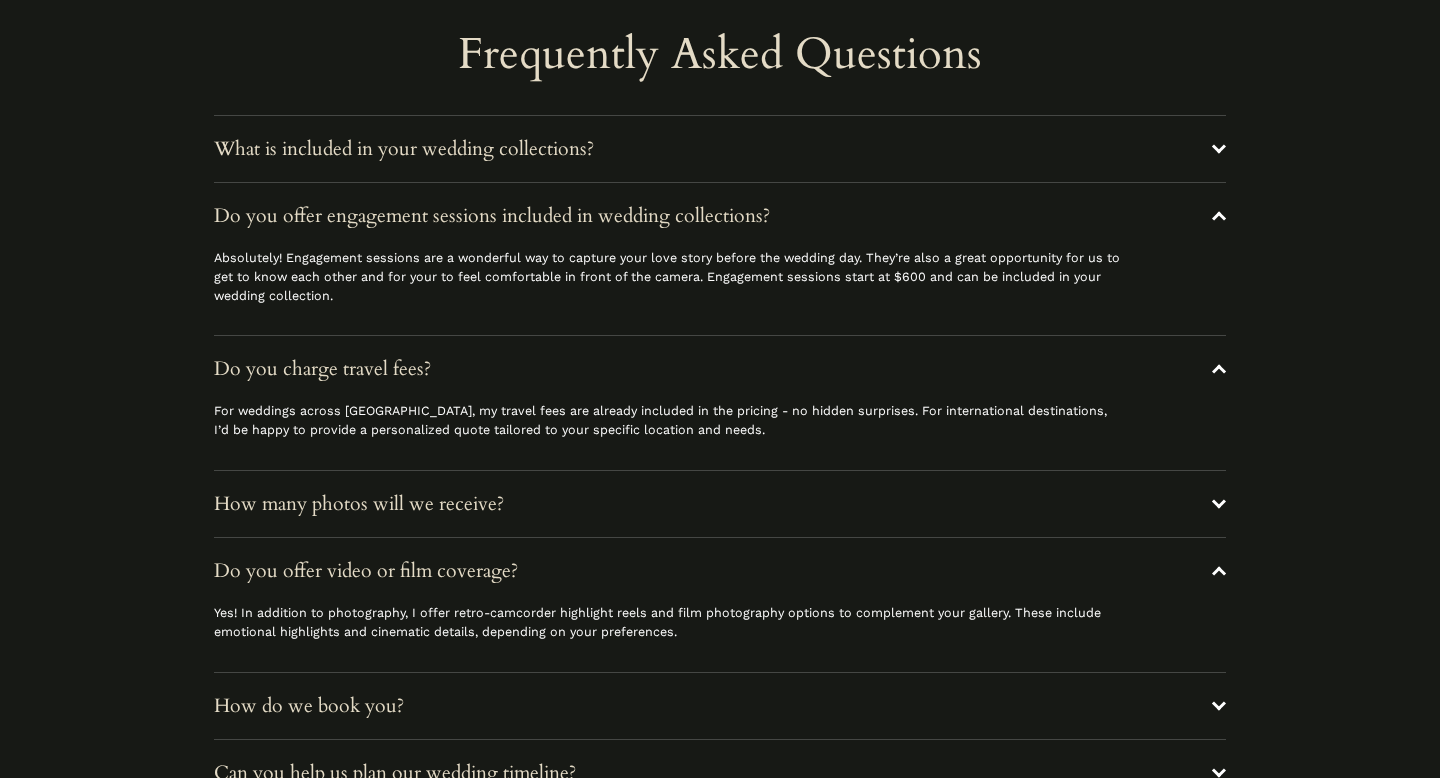 scroll, scrollTop: 7138, scrollLeft: 0, axis: vertical 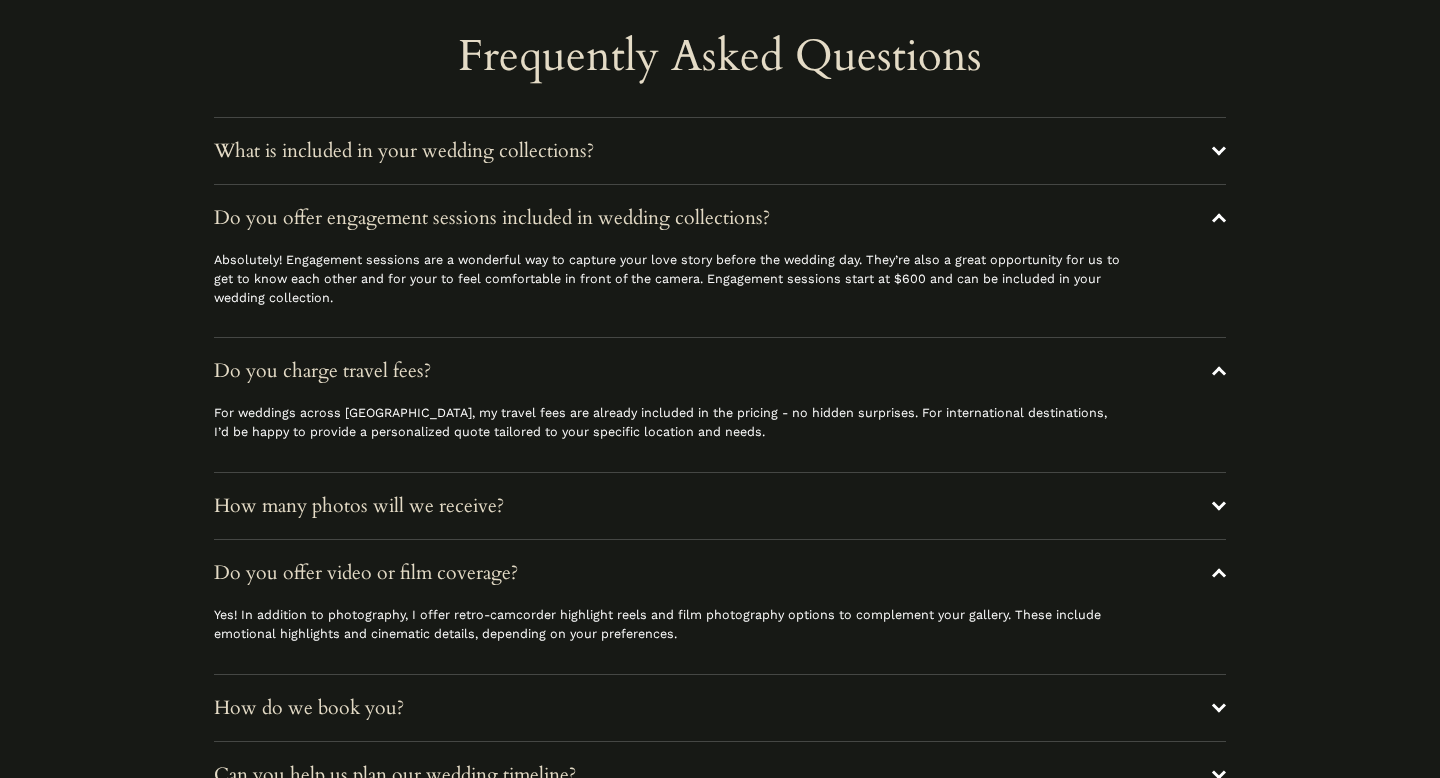 click on "What is included in your wedding collections?" at bounding box center [720, 151] 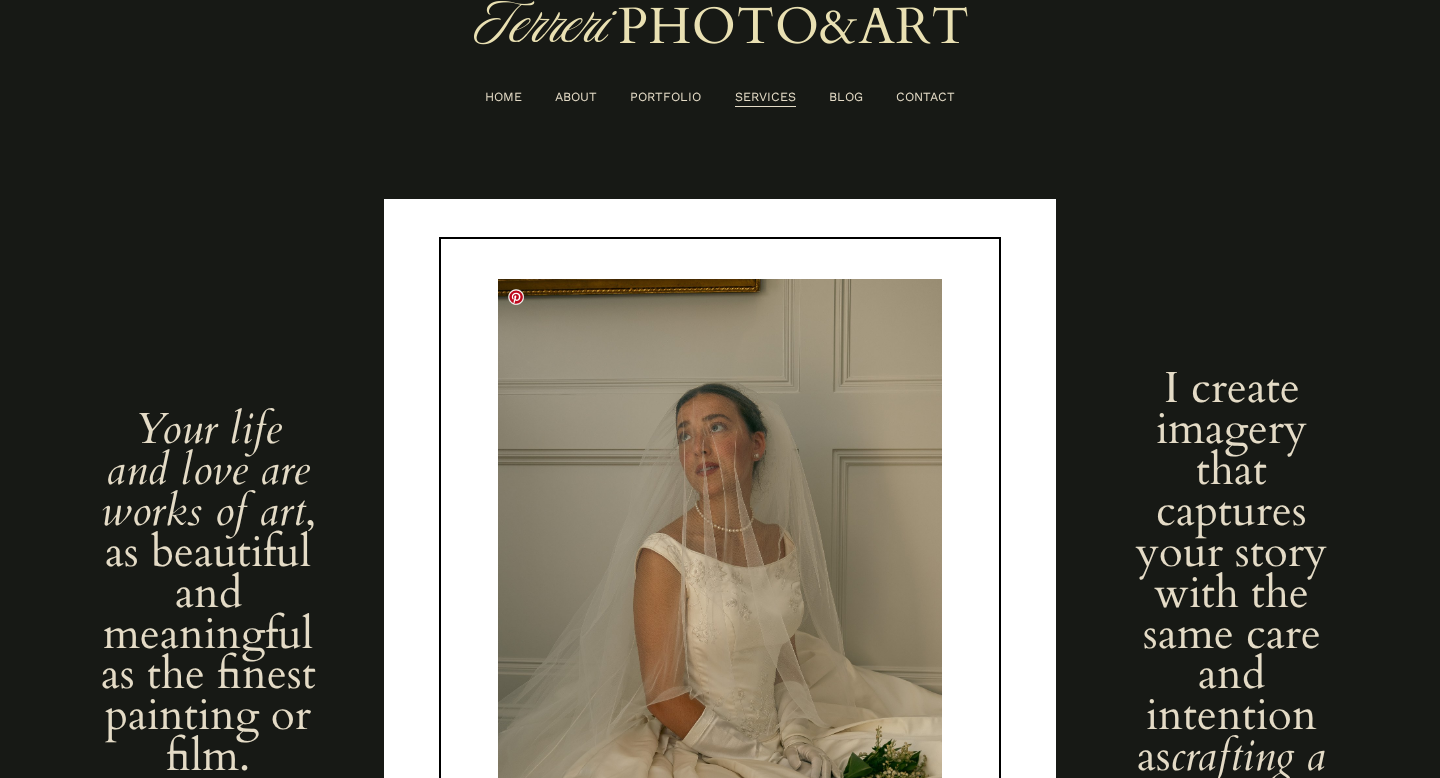 scroll, scrollTop: 0, scrollLeft: 0, axis: both 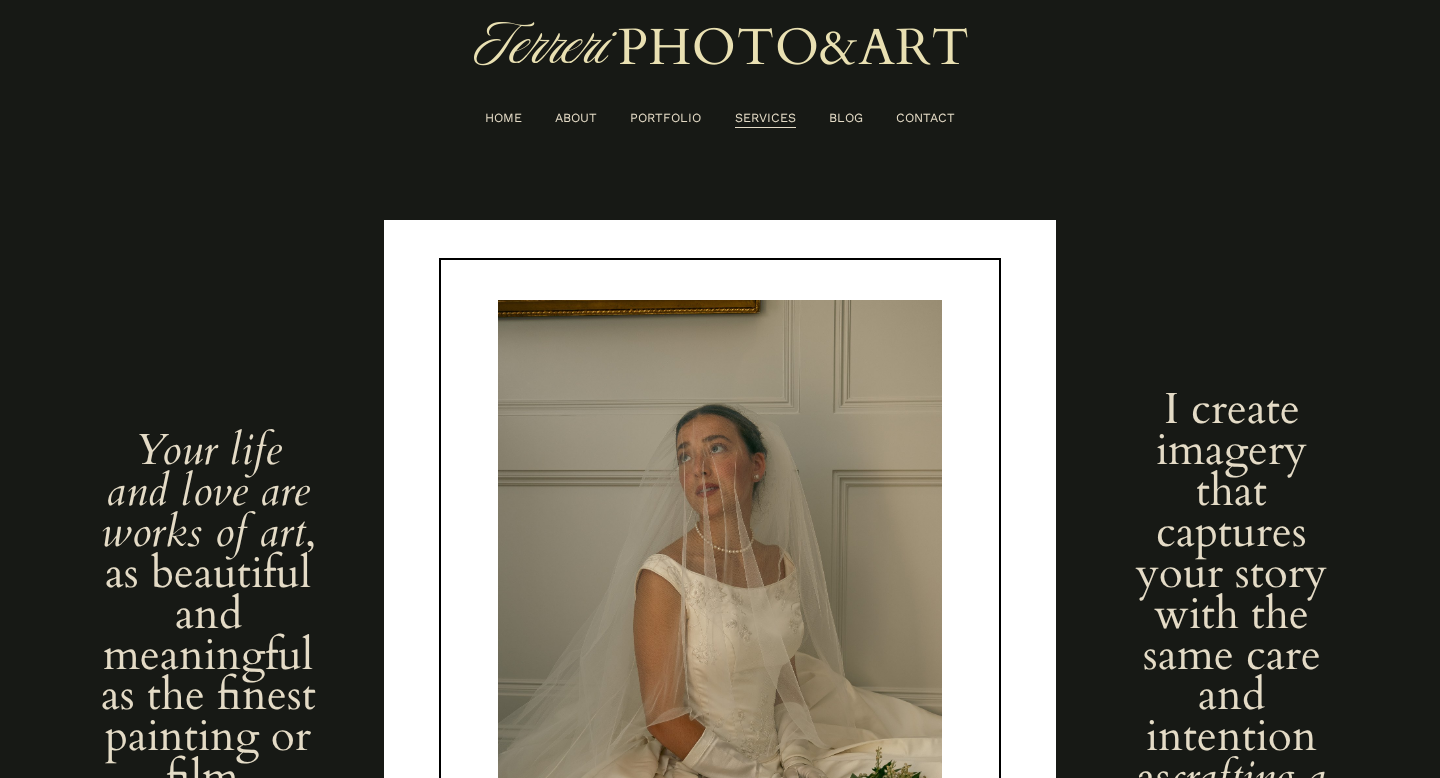 click on "BLOG" at bounding box center (846, 118) 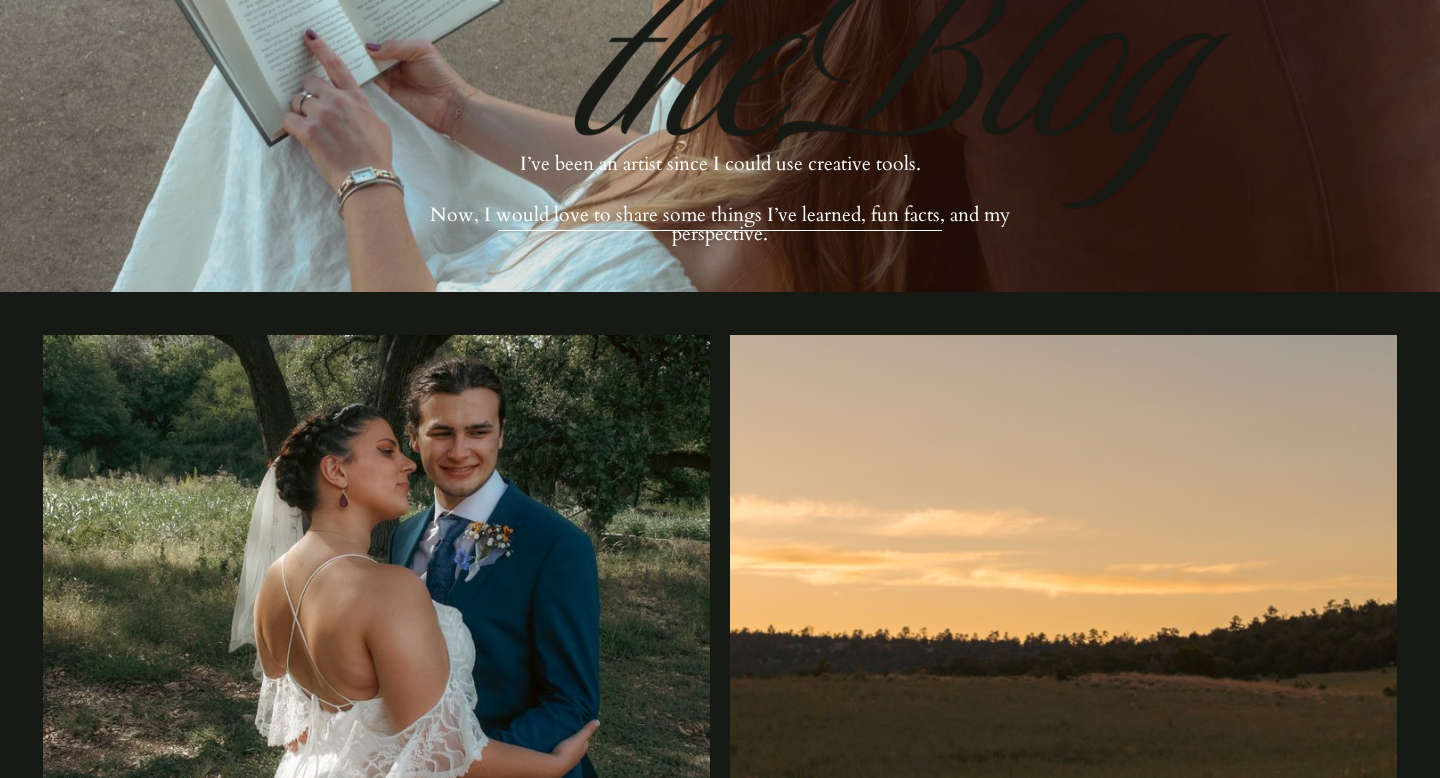 scroll, scrollTop: 0, scrollLeft: 0, axis: both 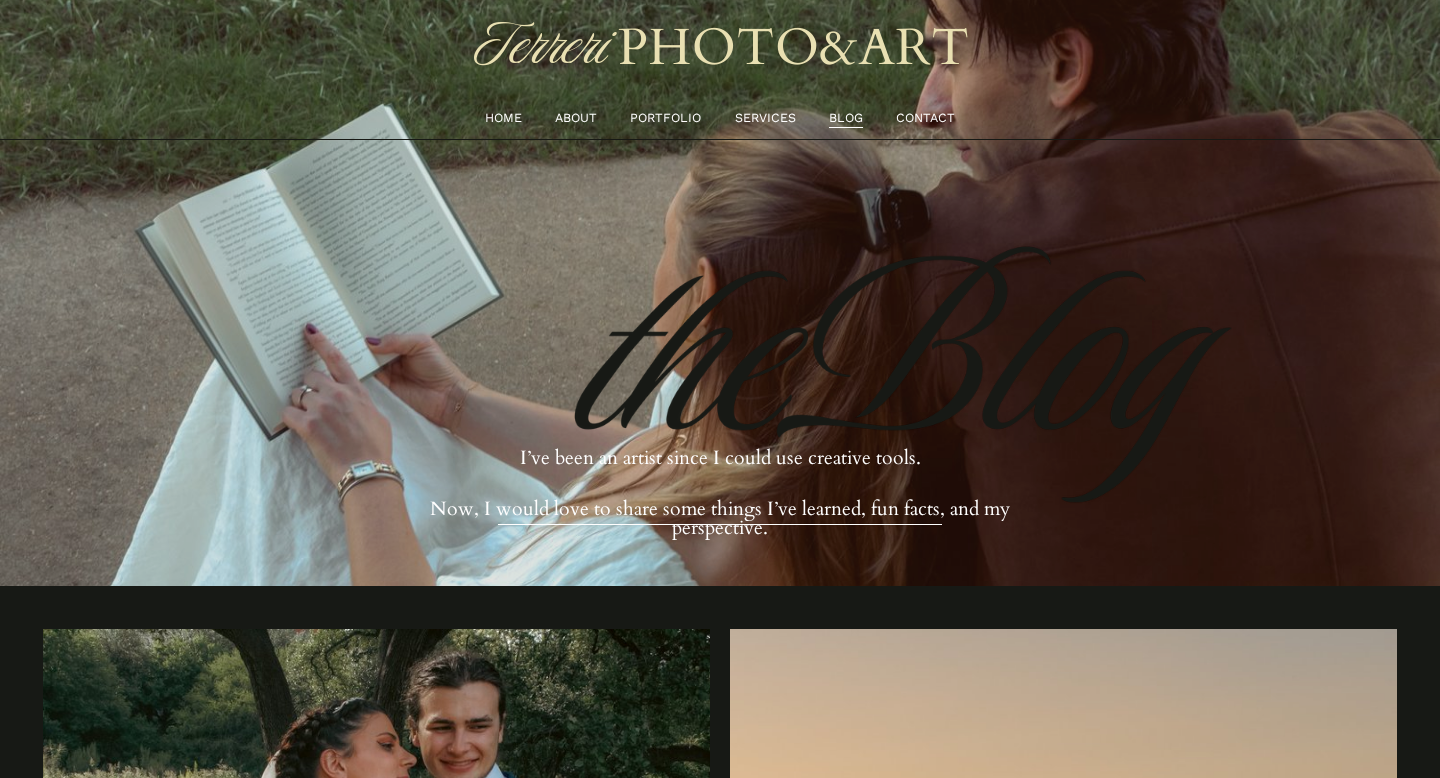 click on "ABOUT" at bounding box center [576, 118] 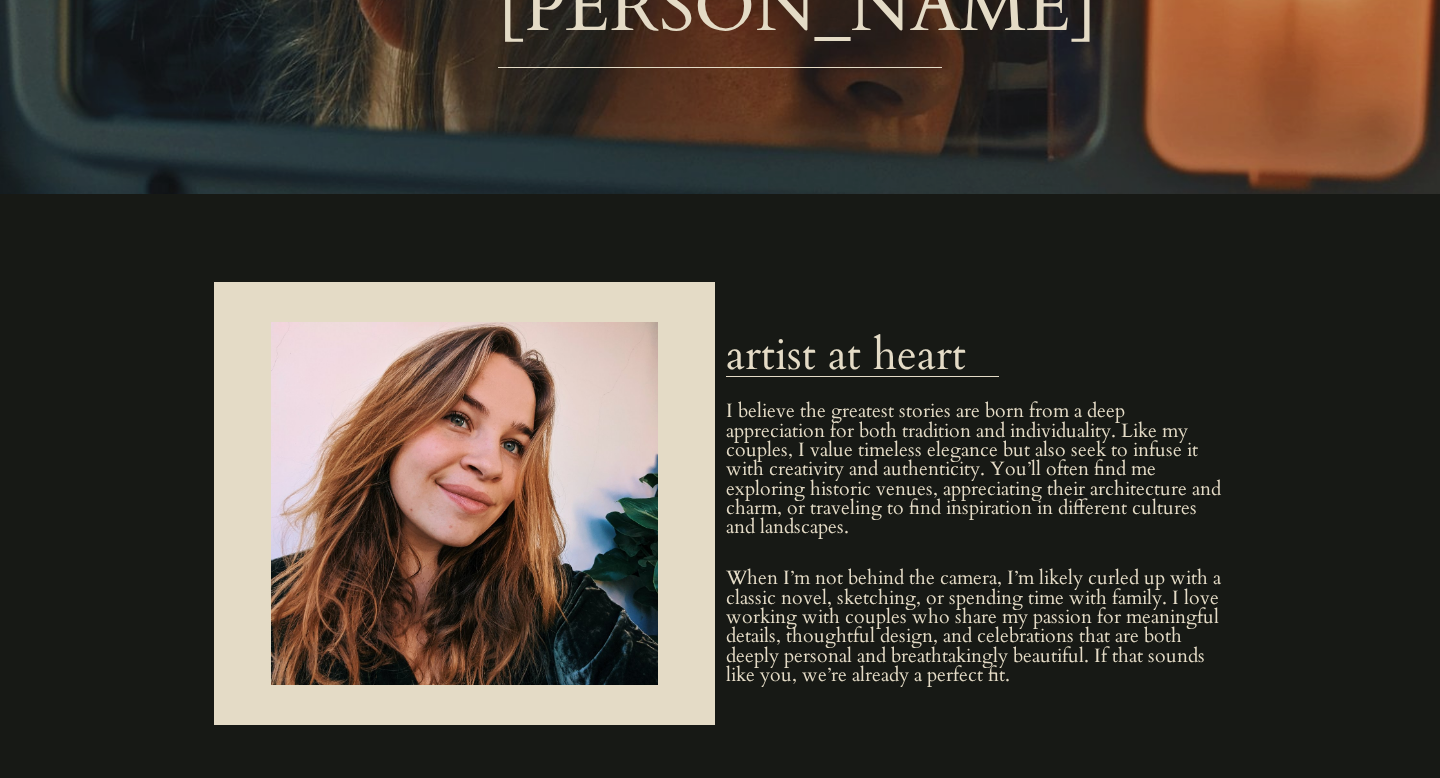 scroll, scrollTop: 321, scrollLeft: 0, axis: vertical 